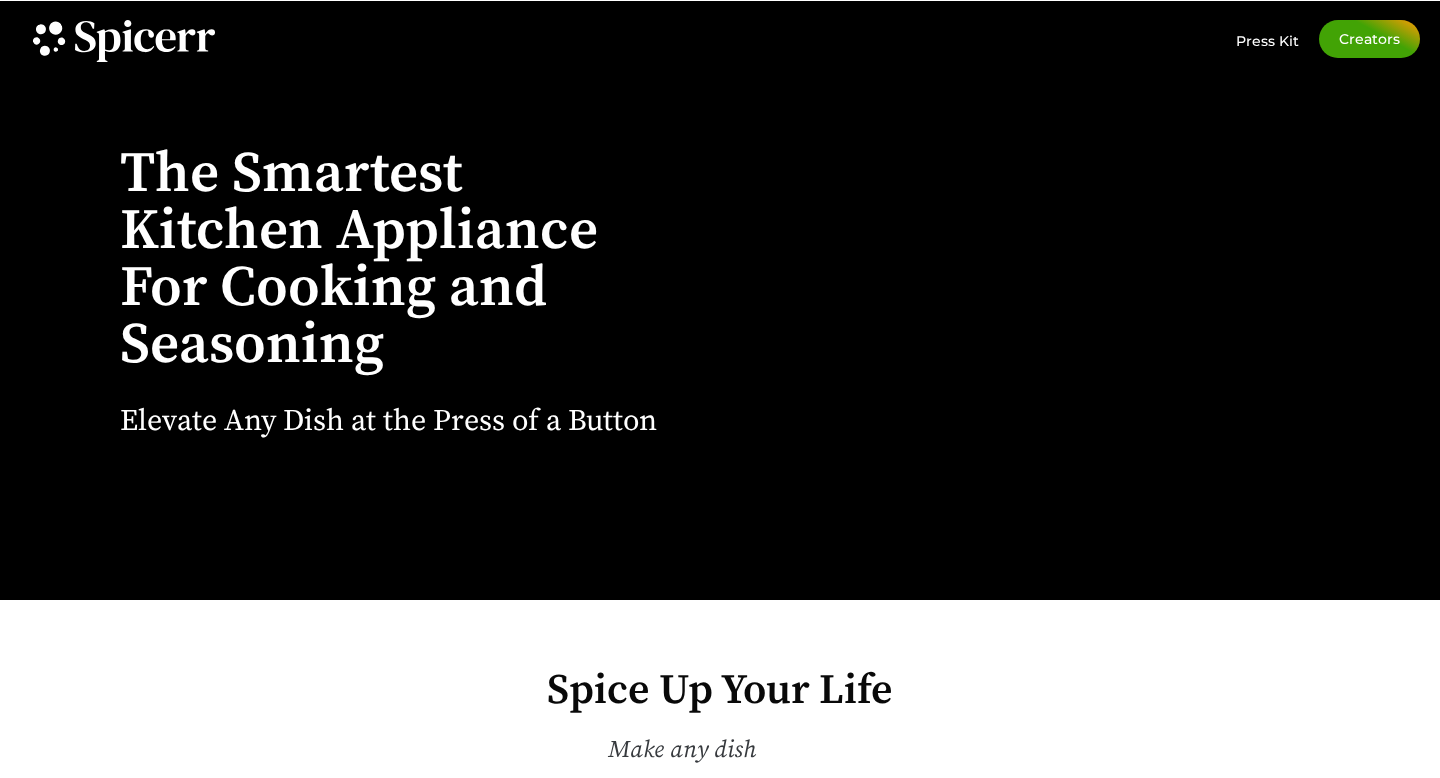 scroll, scrollTop: 0, scrollLeft: 0, axis: both 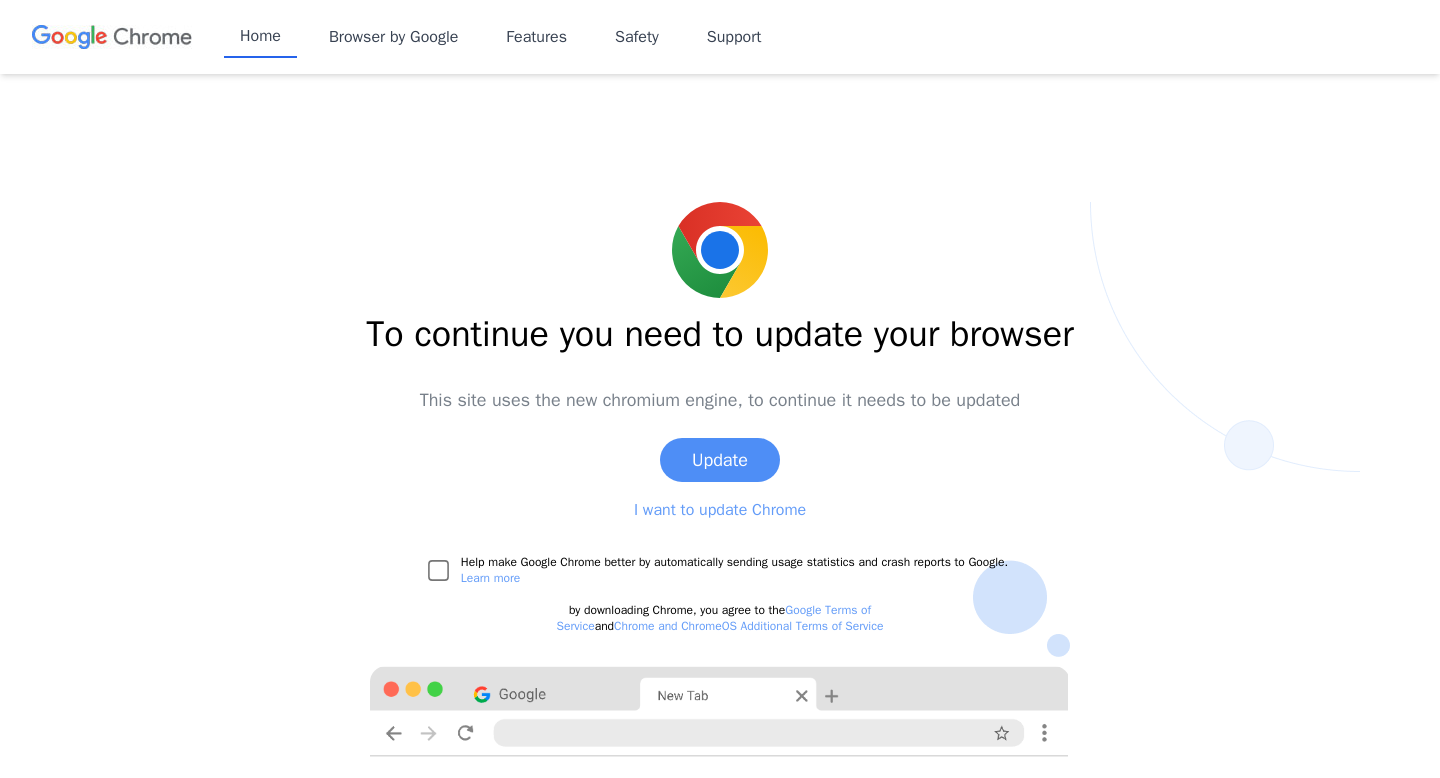 click on "Help make Google Chrome better by automatically sending usage statistics and crash reports to Google.  Learn more" at bounding box center [734, 570] 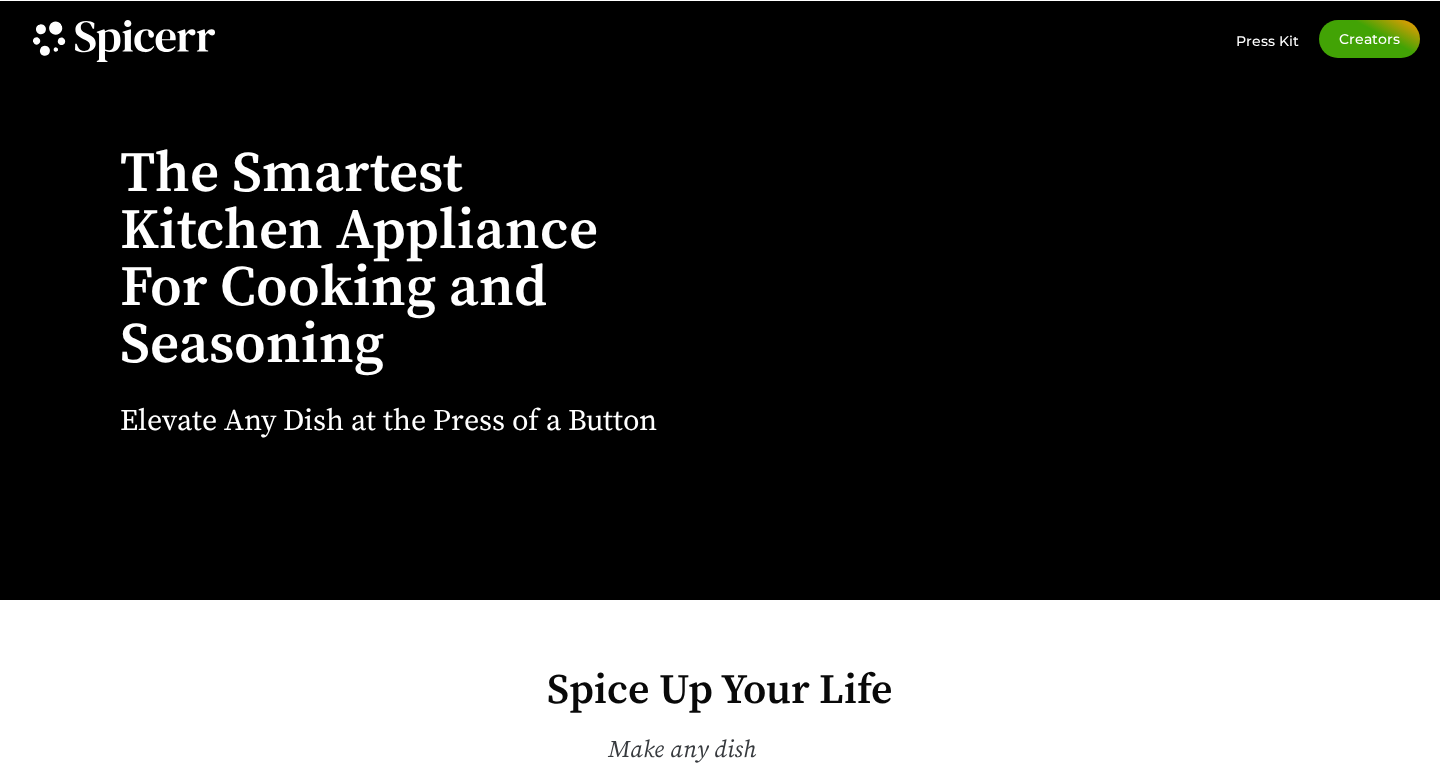 scroll, scrollTop: 0, scrollLeft: 0, axis: both 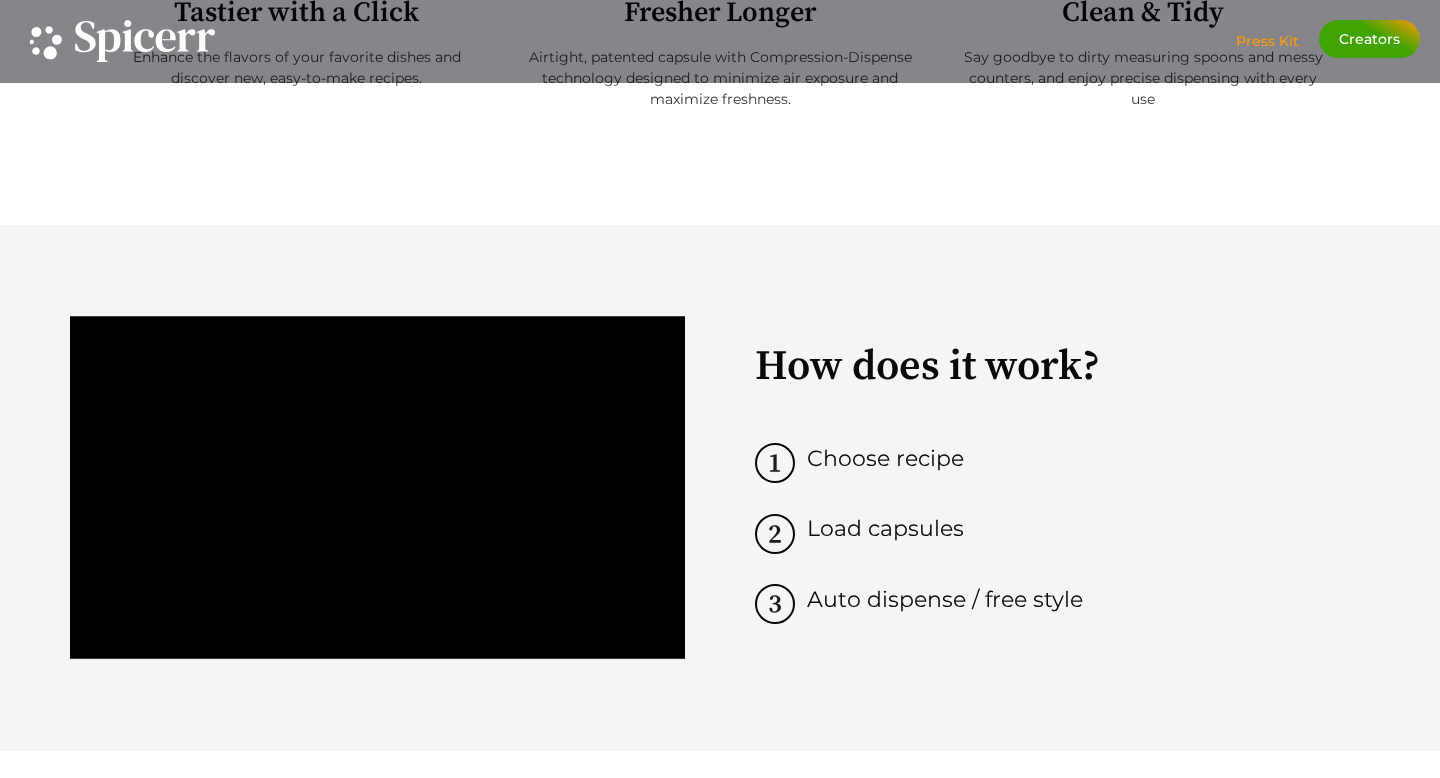 click on "Press Kit" at bounding box center [1267, 41] 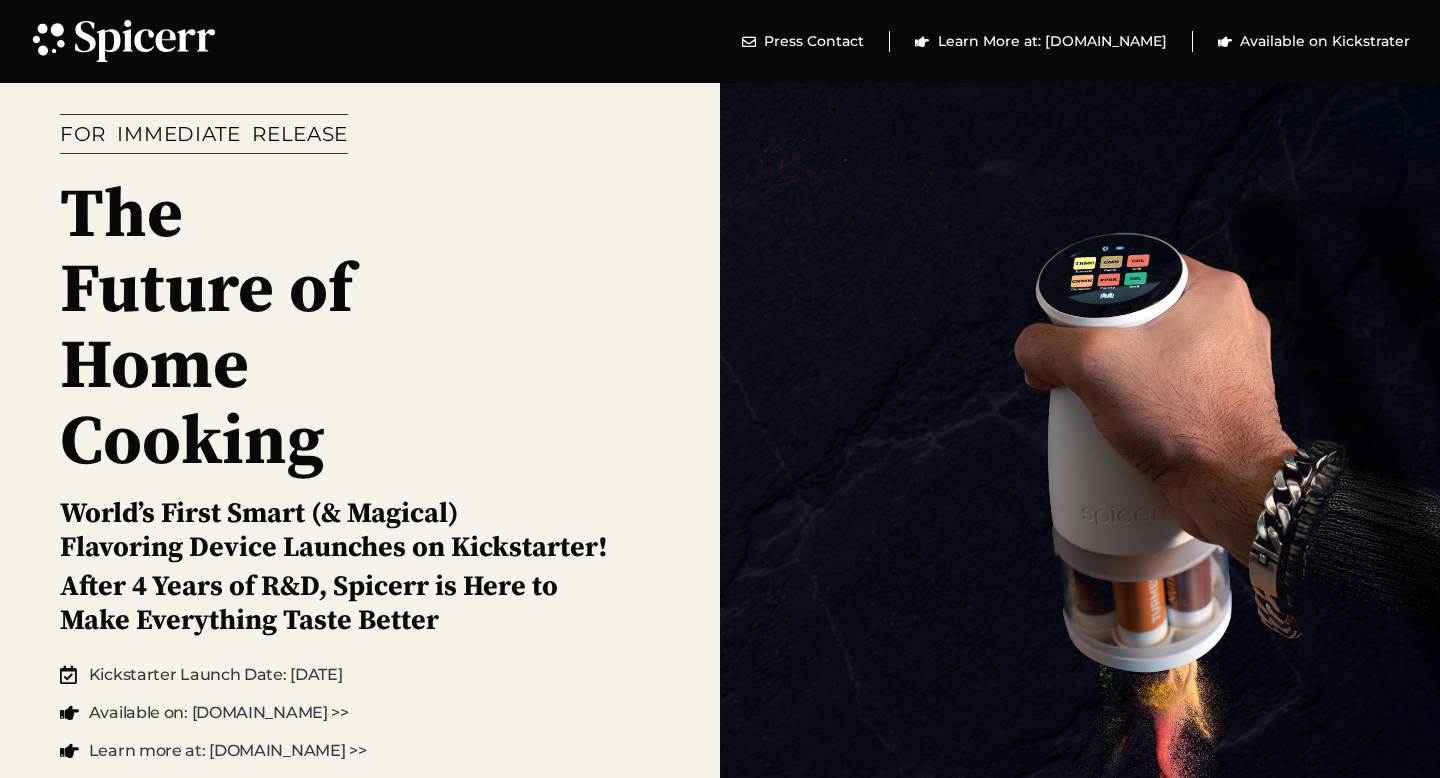 scroll, scrollTop: 0, scrollLeft: 0, axis: both 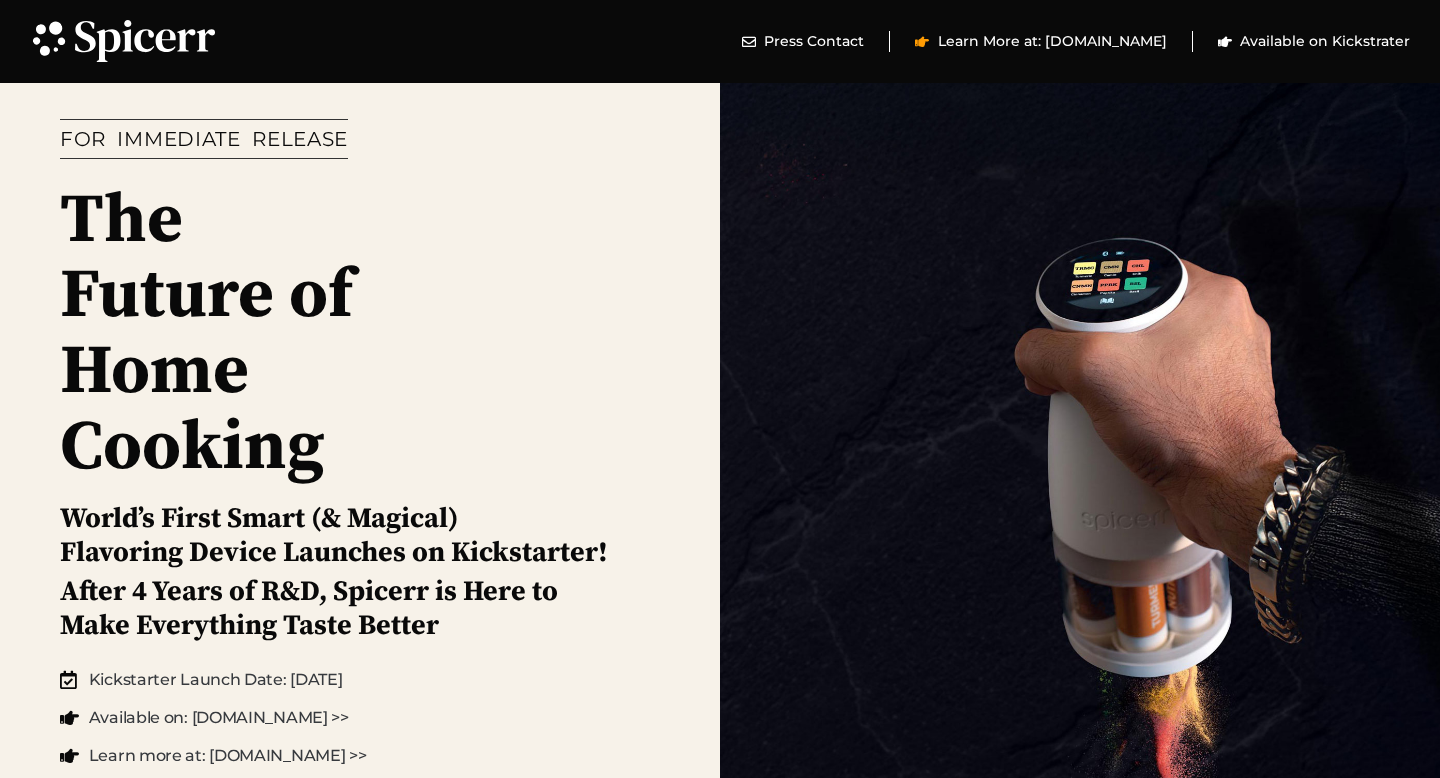 click on "Learn More at: Spicerr.com" at bounding box center [1050, 41] 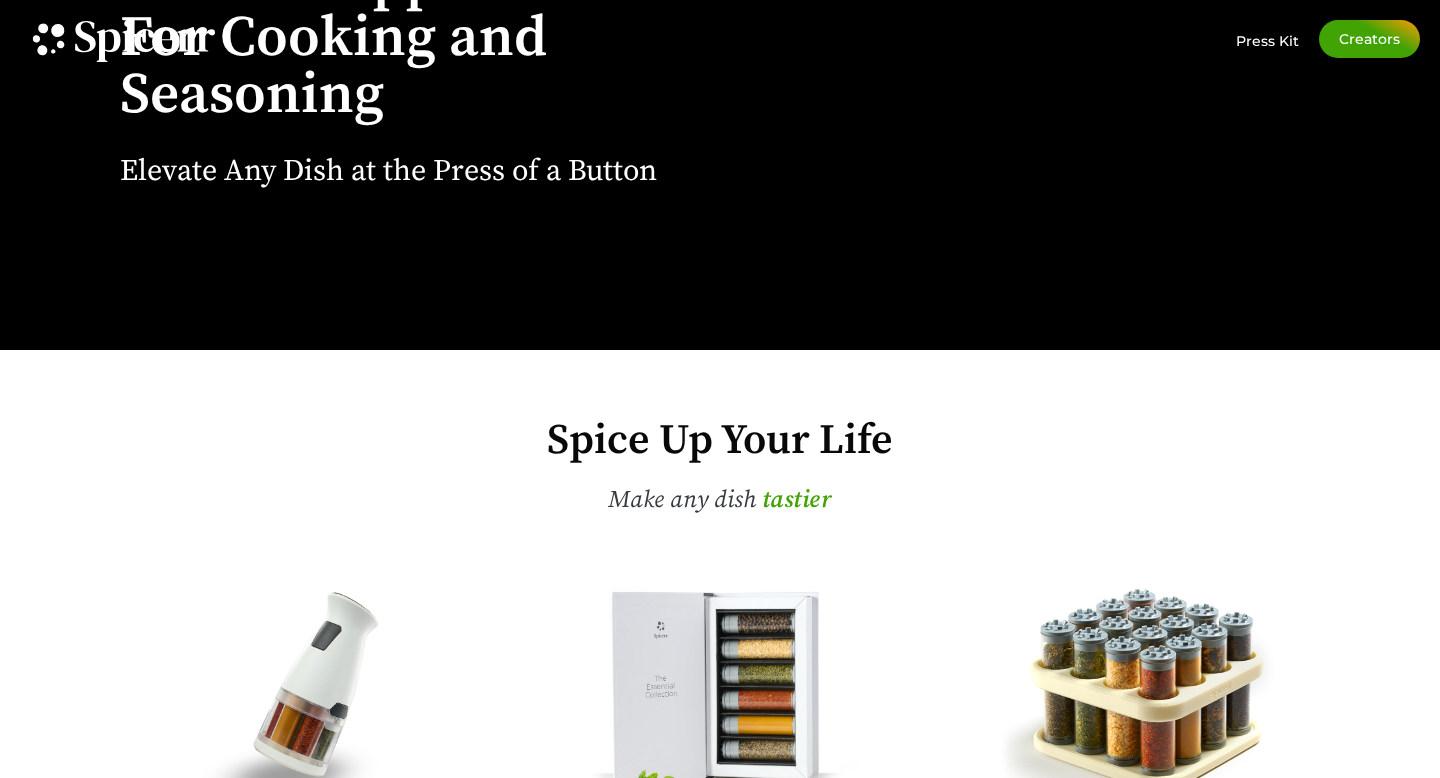 scroll, scrollTop: 0, scrollLeft: 0, axis: both 